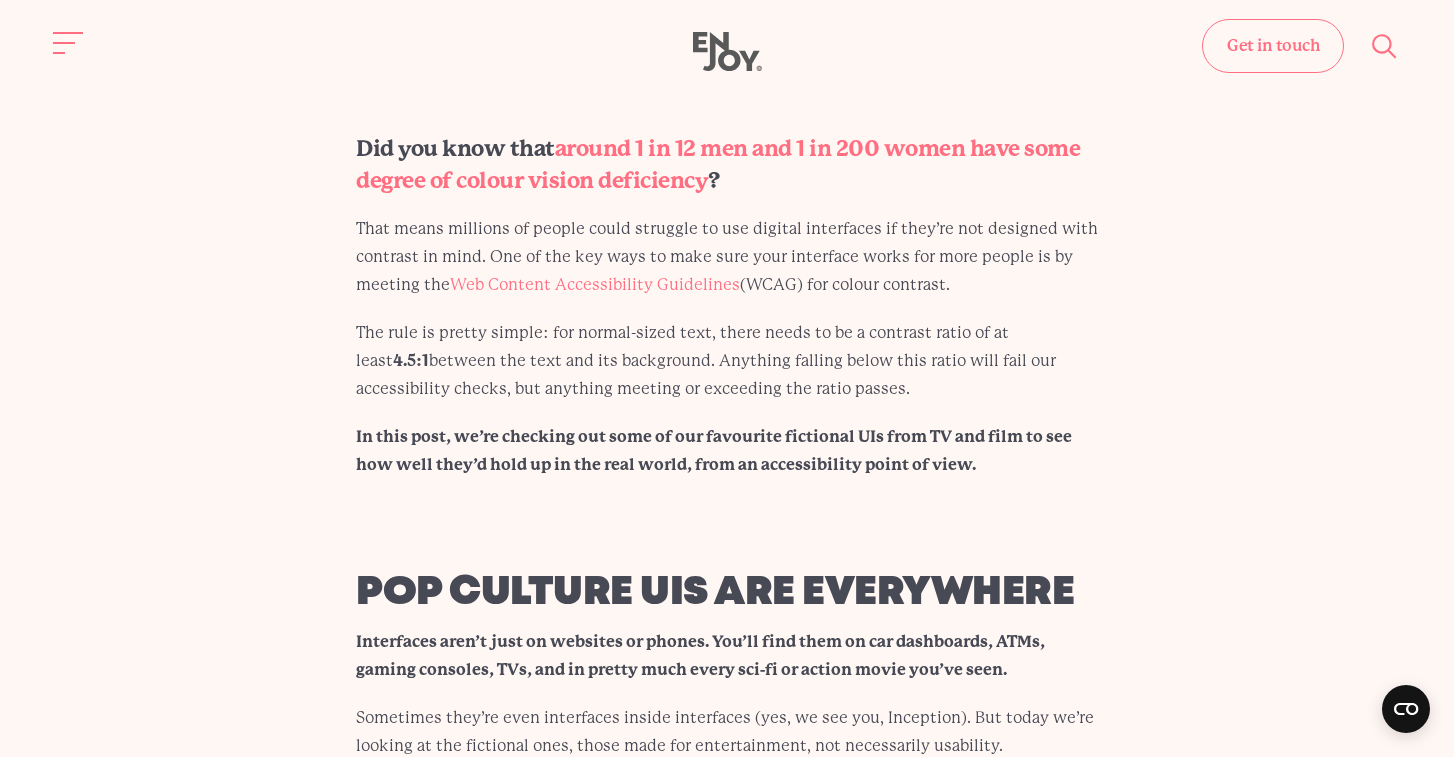 scroll, scrollTop: 0, scrollLeft: 0, axis: both 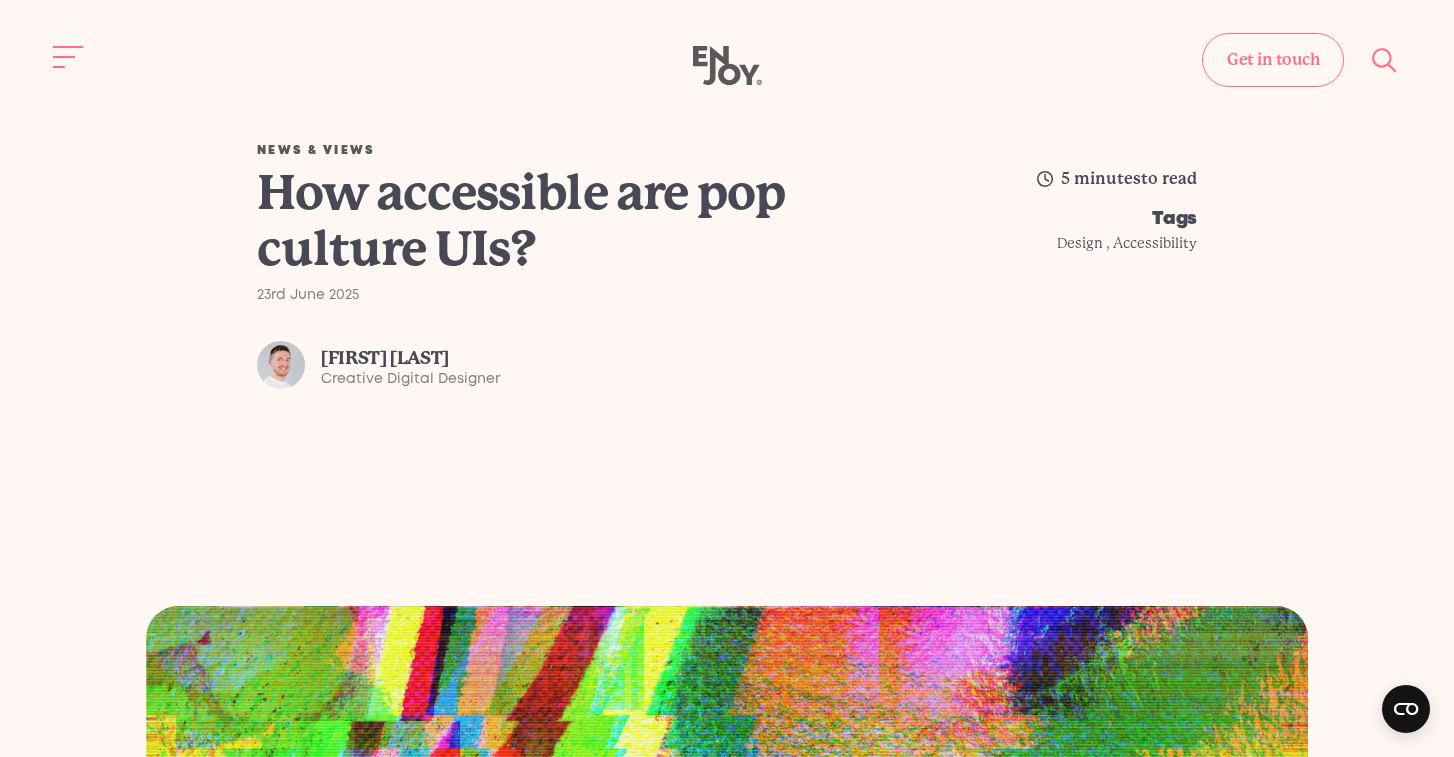 click on "Get in touch
Home
Services
Work
About" at bounding box center [727, 66] 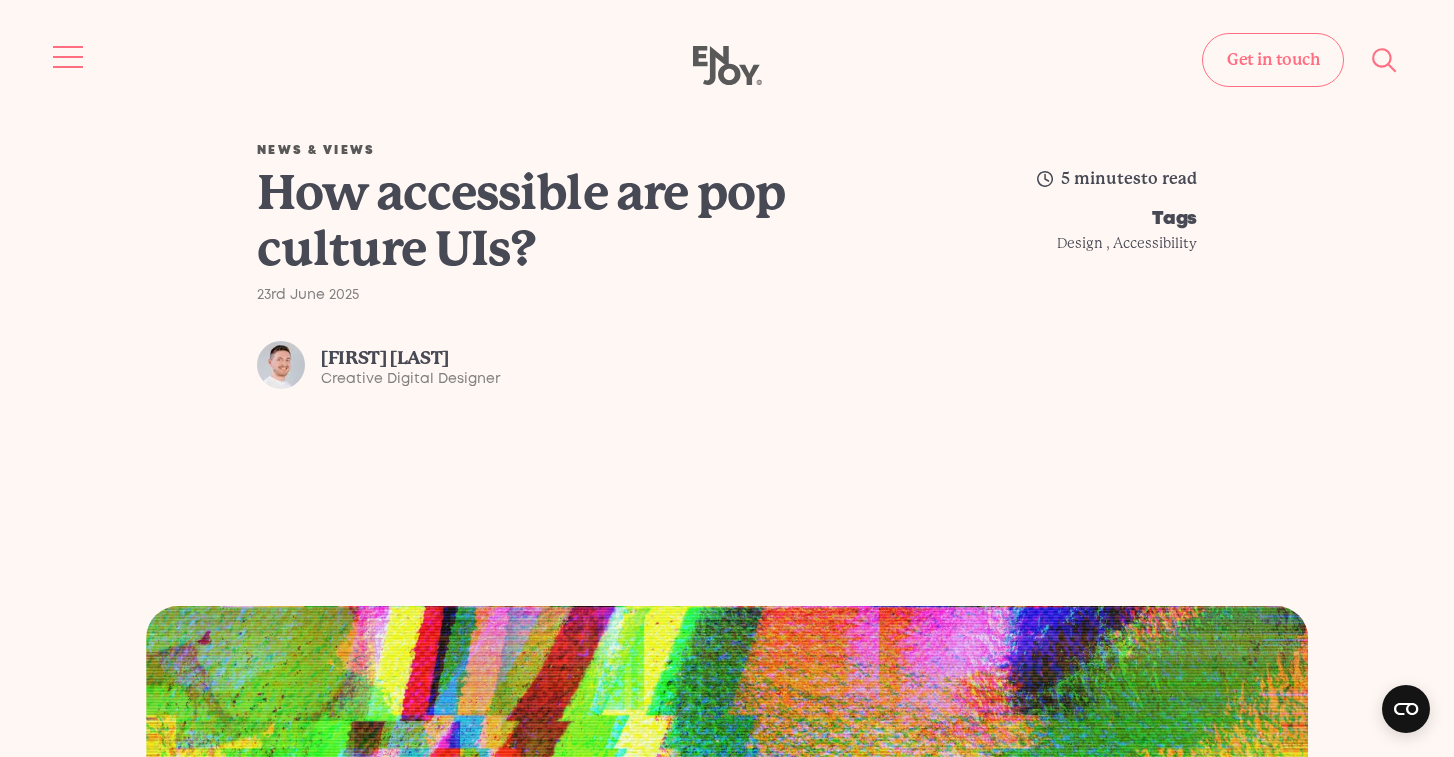 click at bounding box center (69, 57) 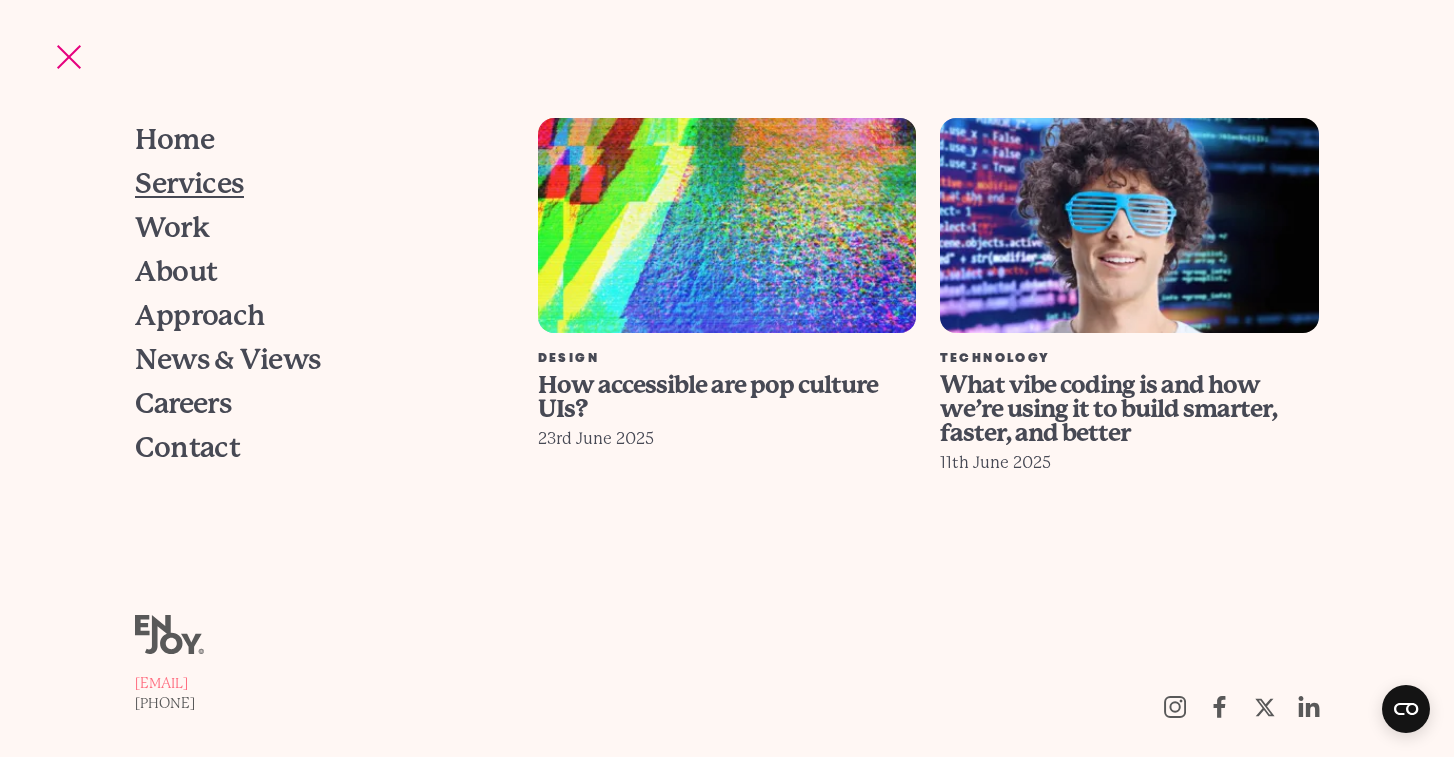click on "Services" at bounding box center [189, 184] 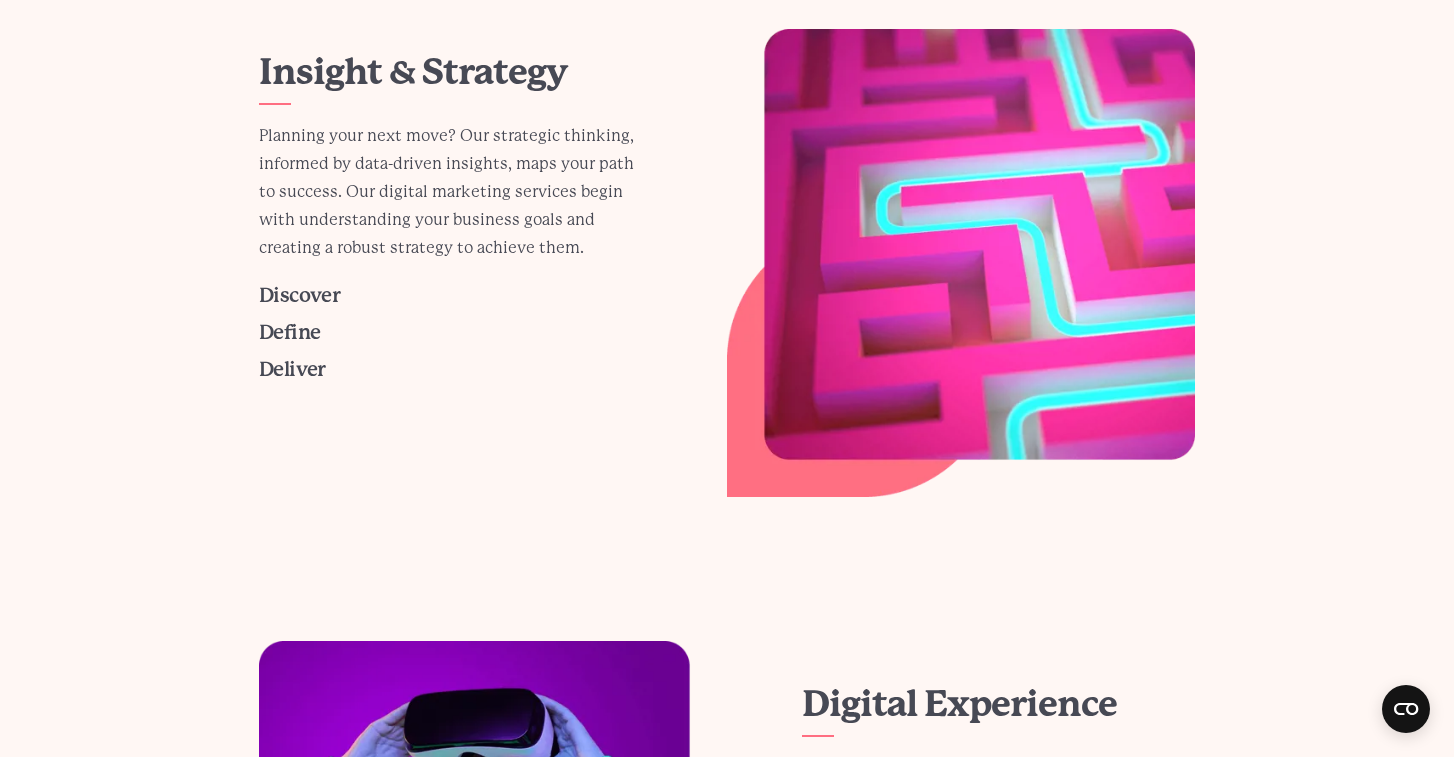 scroll, scrollTop: 466, scrollLeft: 0, axis: vertical 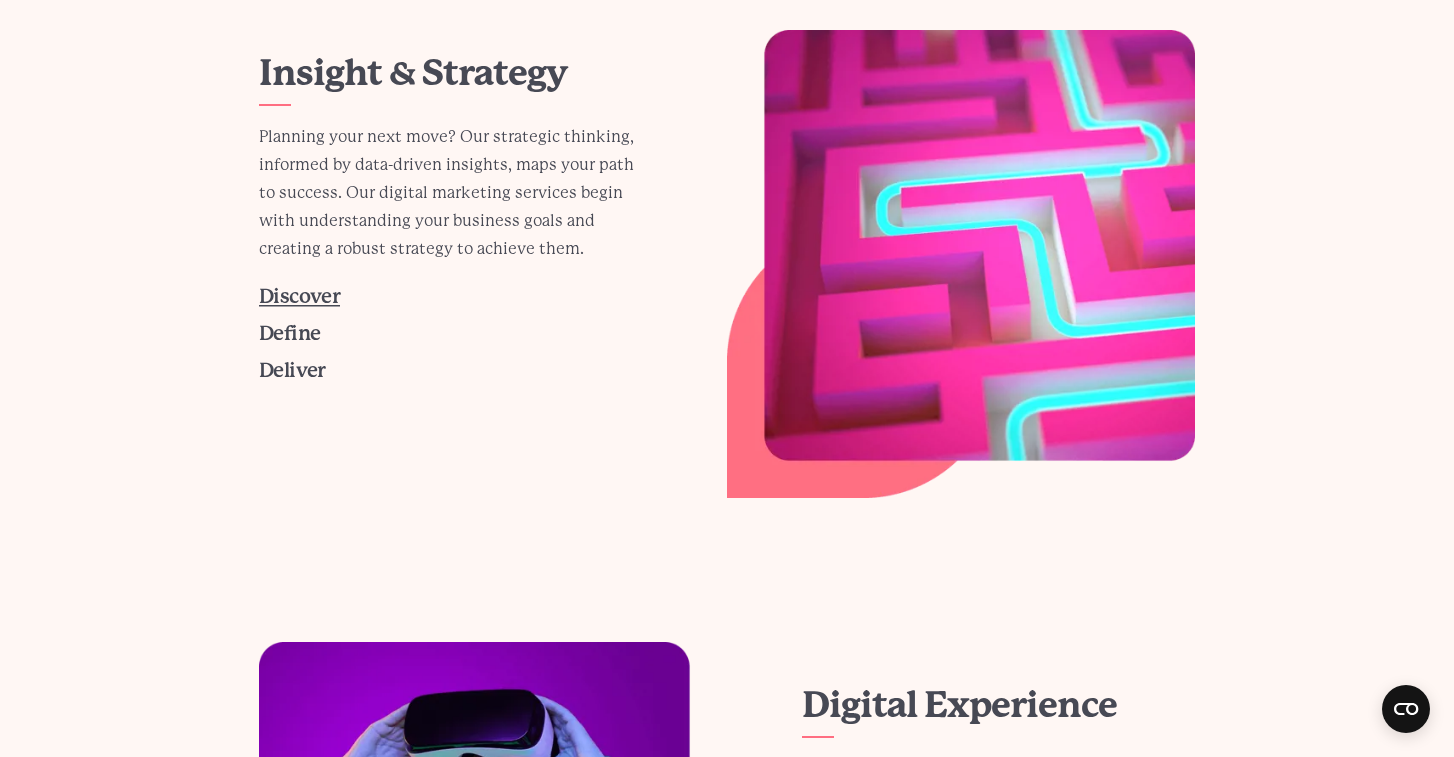 click on "Discover" at bounding box center (299, 296) 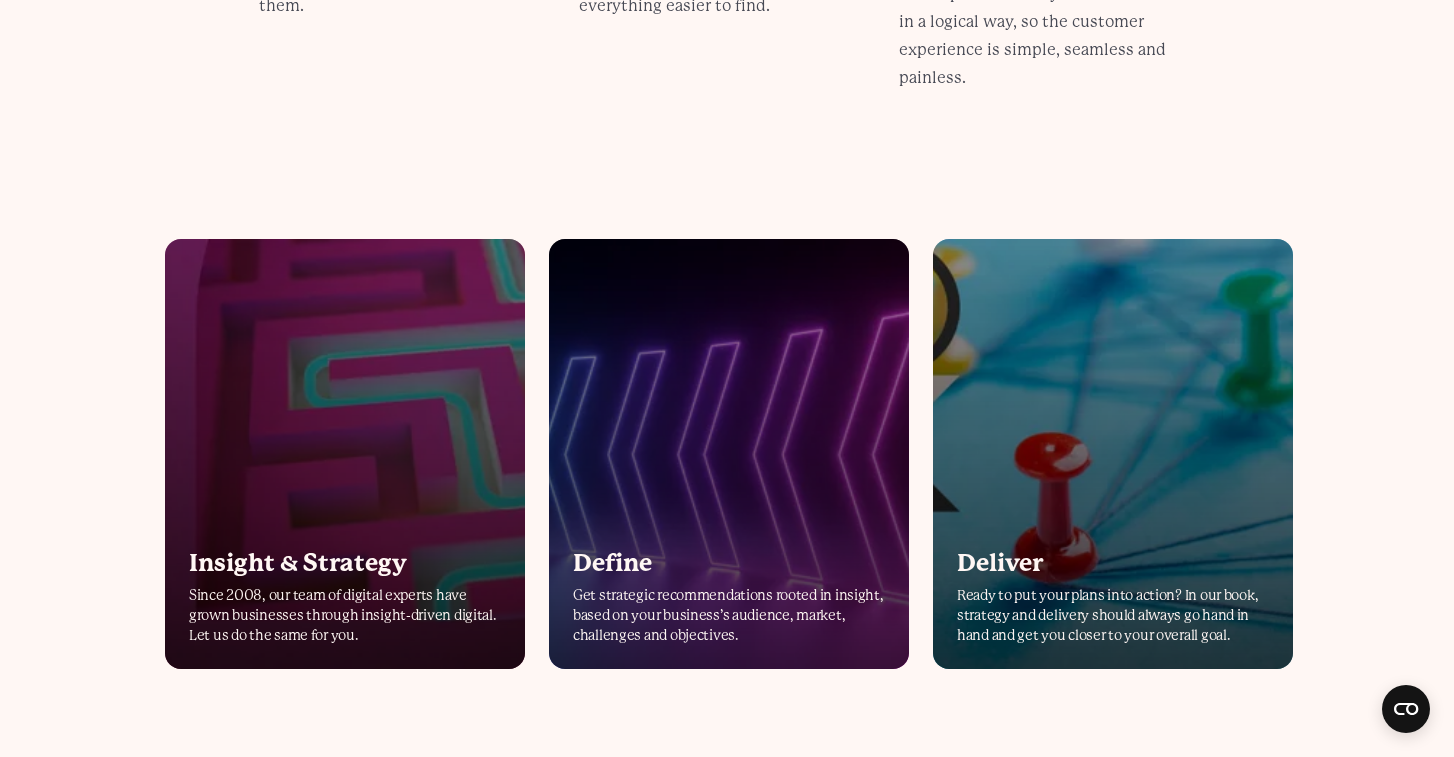 scroll, scrollTop: 3517, scrollLeft: 0, axis: vertical 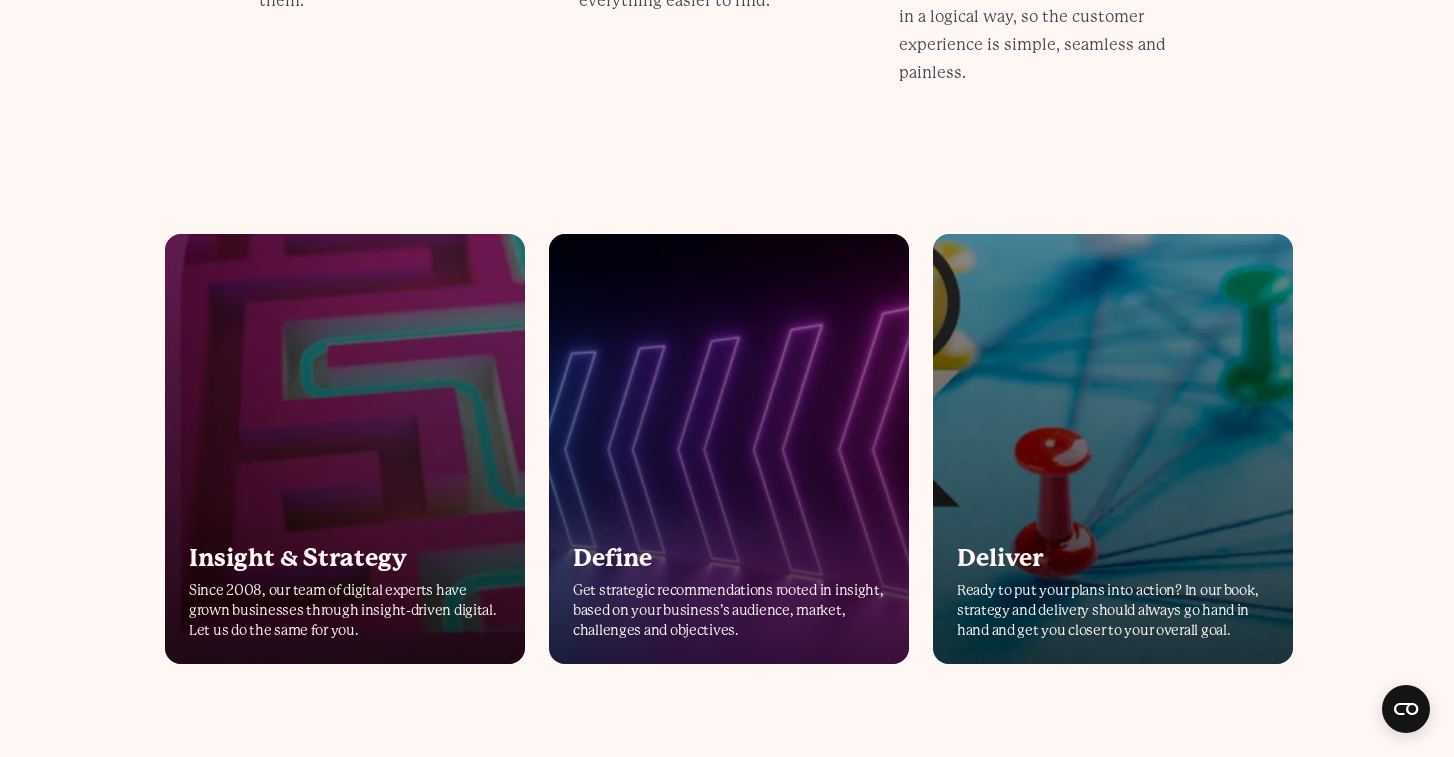 click on "Insight & Strategy
Since 2008, our team of digital experts have grown businesses through insight-driven digital. Let us do the same for you." at bounding box center (345, 449) 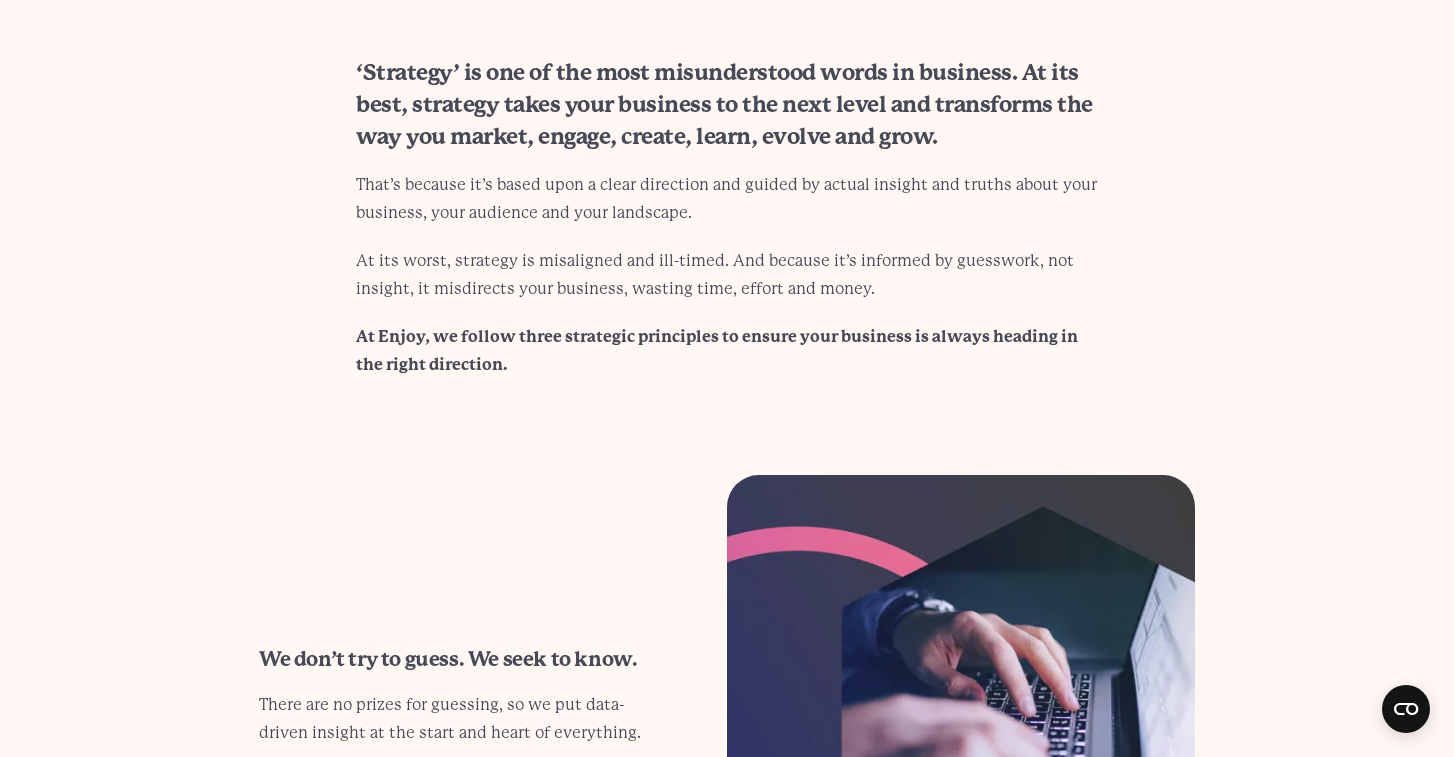 scroll, scrollTop: 0, scrollLeft: 0, axis: both 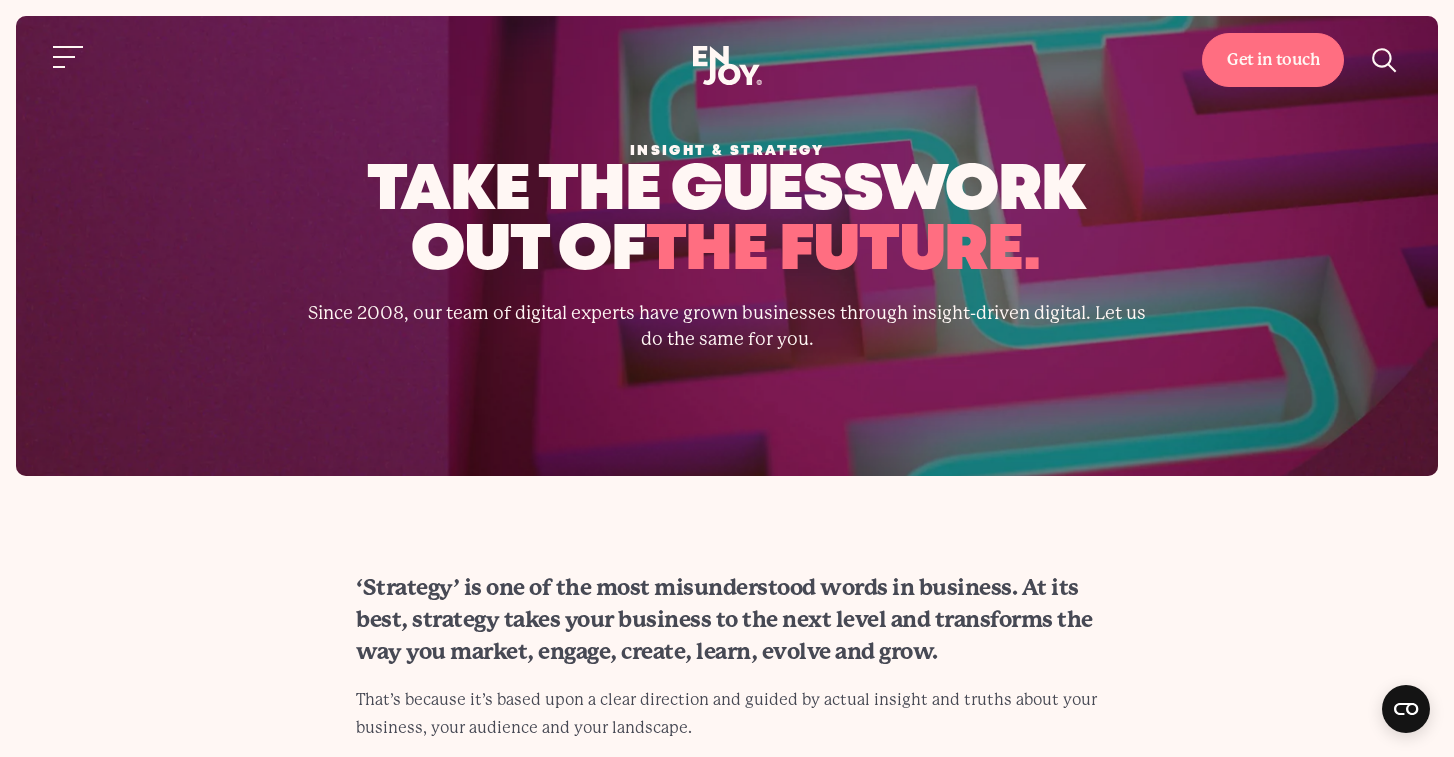 click 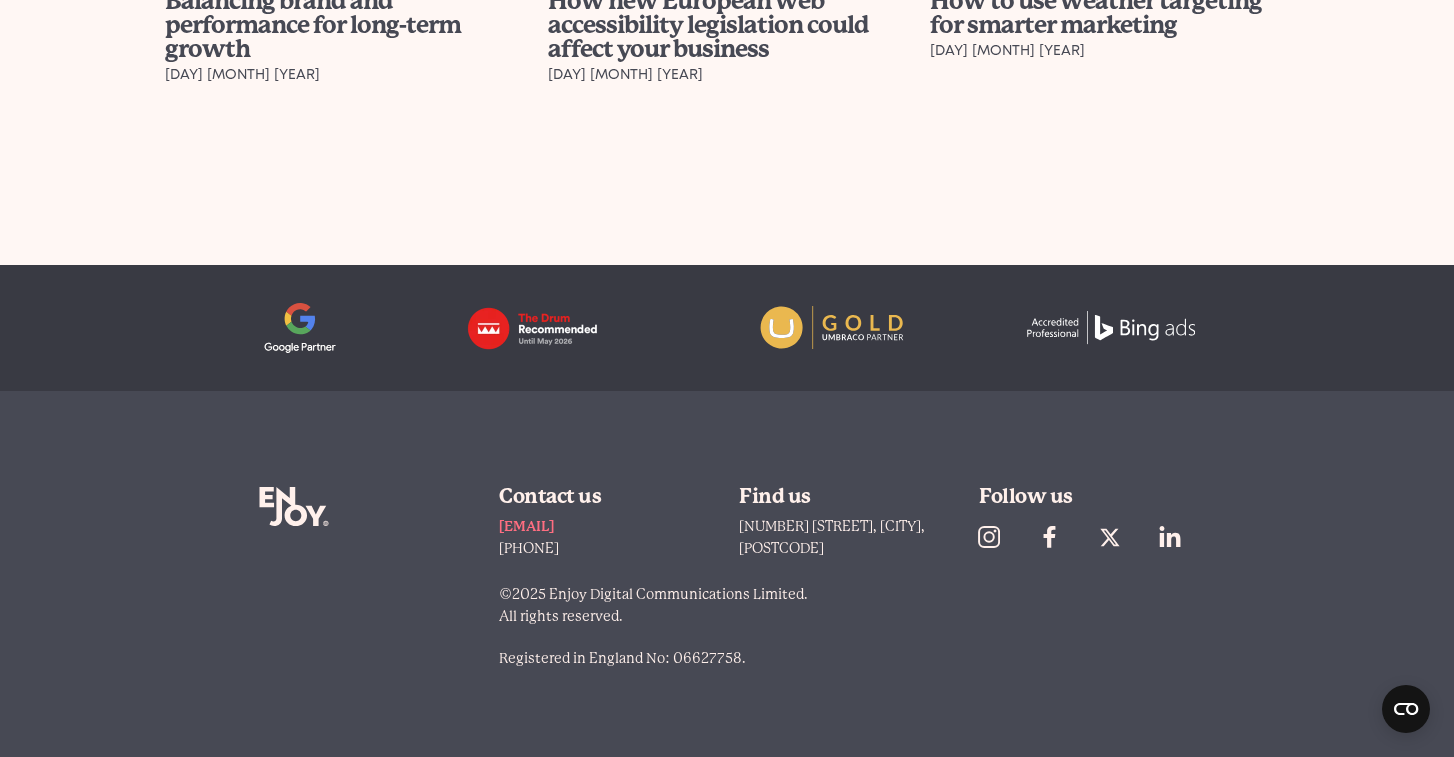 scroll, scrollTop: 7830, scrollLeft: 0, axis: vertical 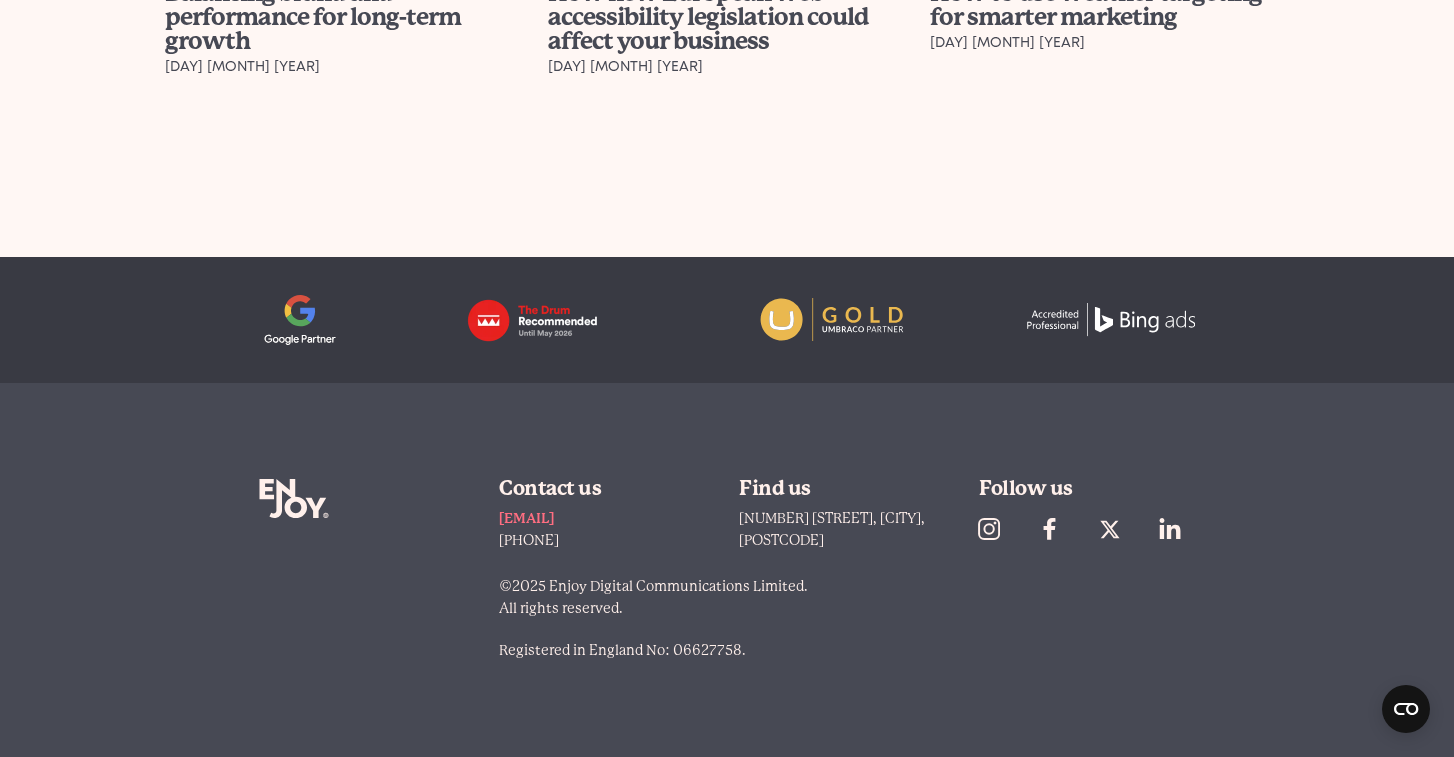 click on "logo
logo" at bounding box center (727, 320) 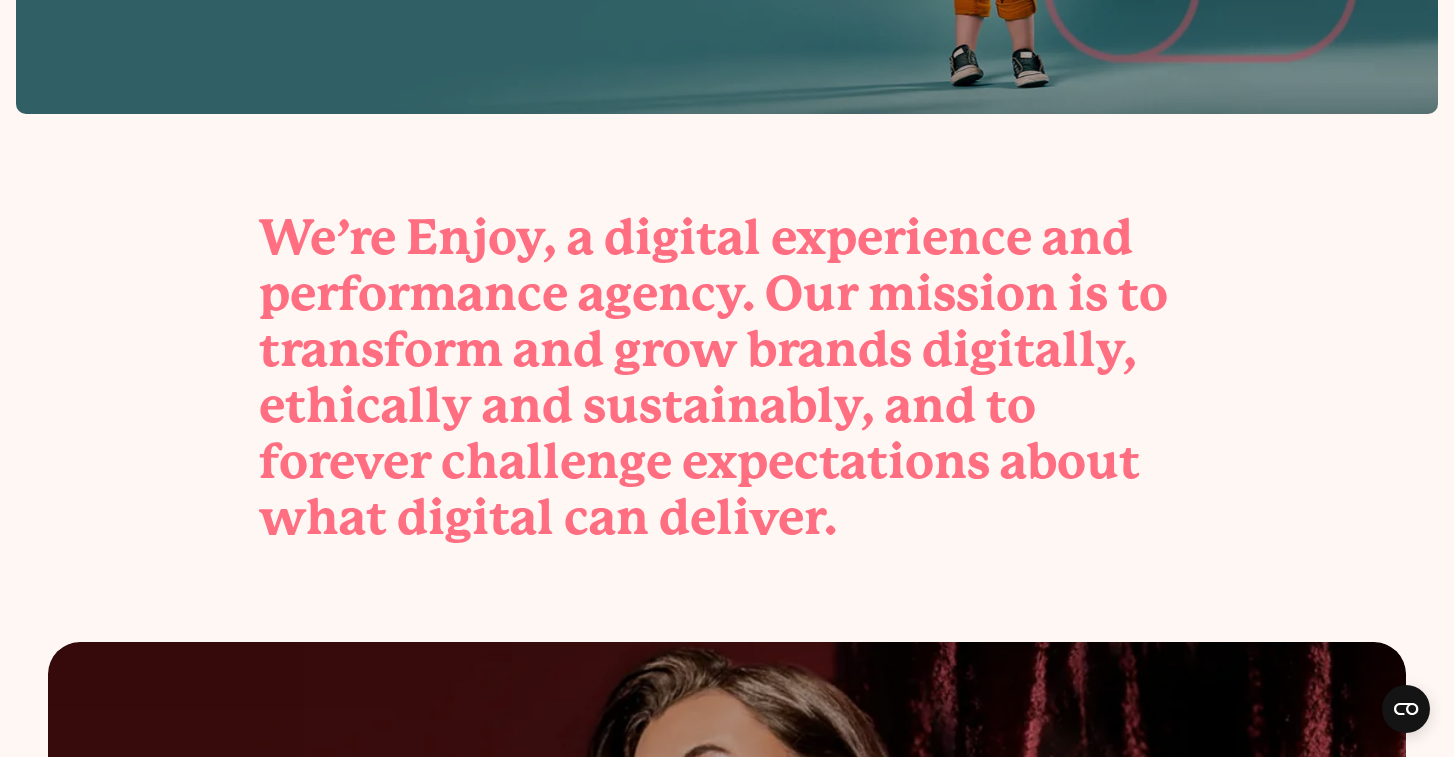 scroll, scrollTop: 0, scrollLeft: 0, axis: both 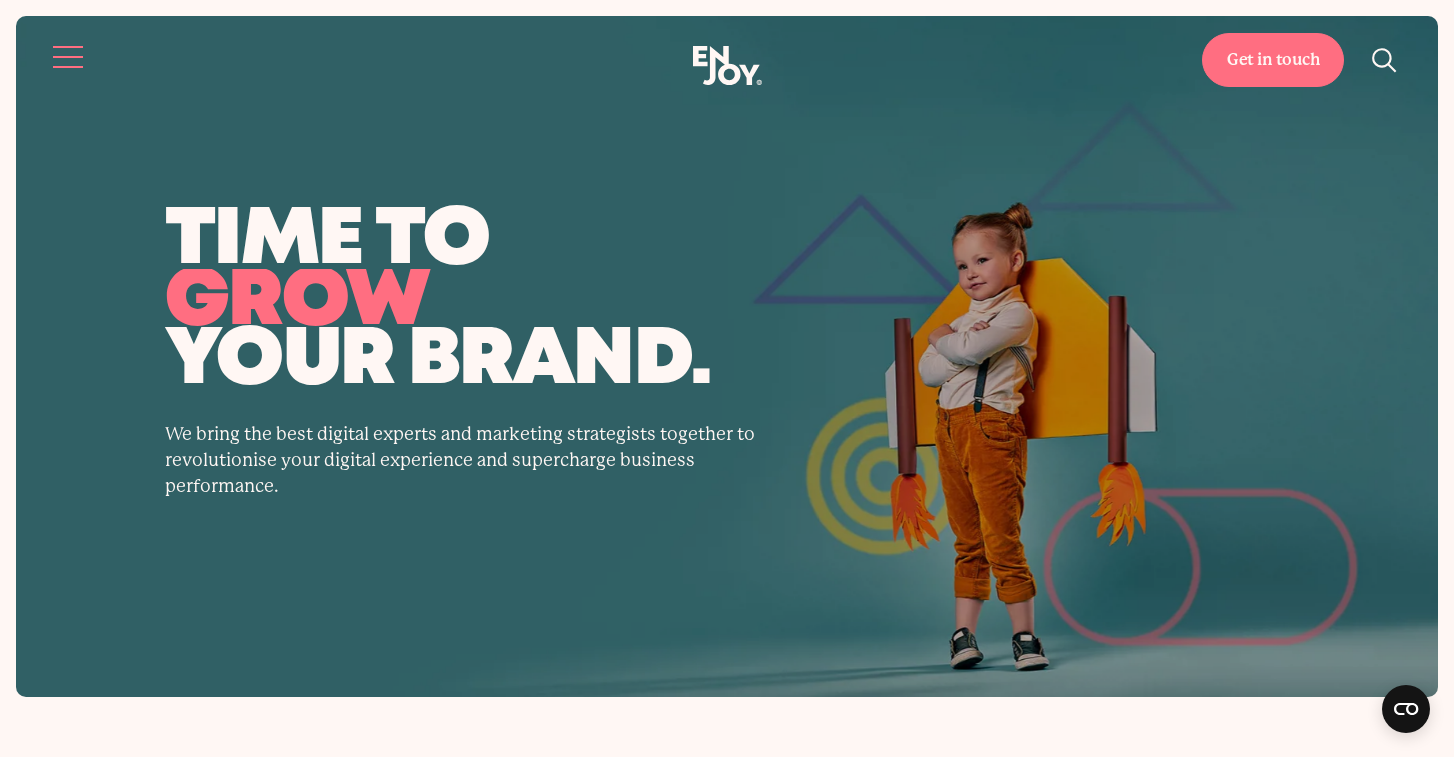click at bounding box center (68, 57) 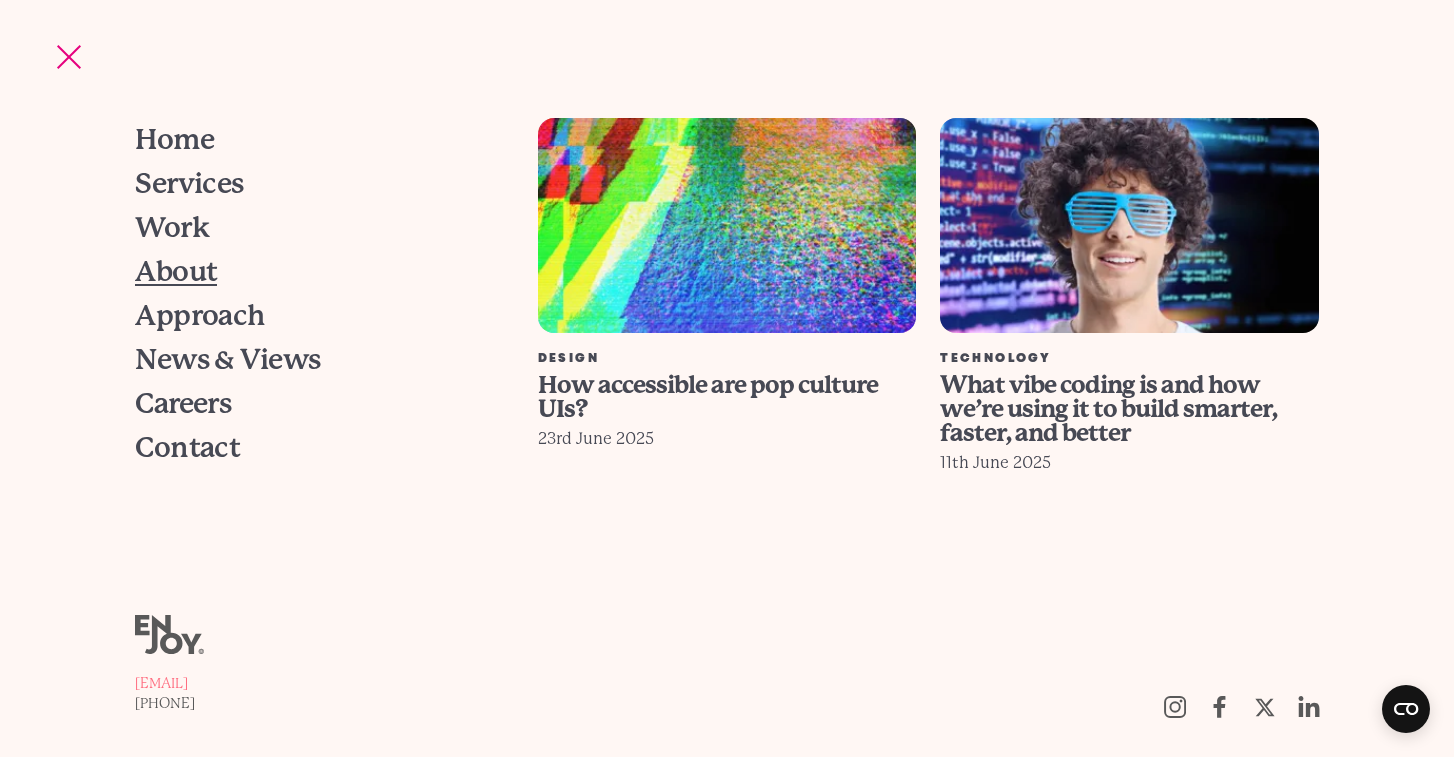 click on "About" at bounding box center [176, 272] 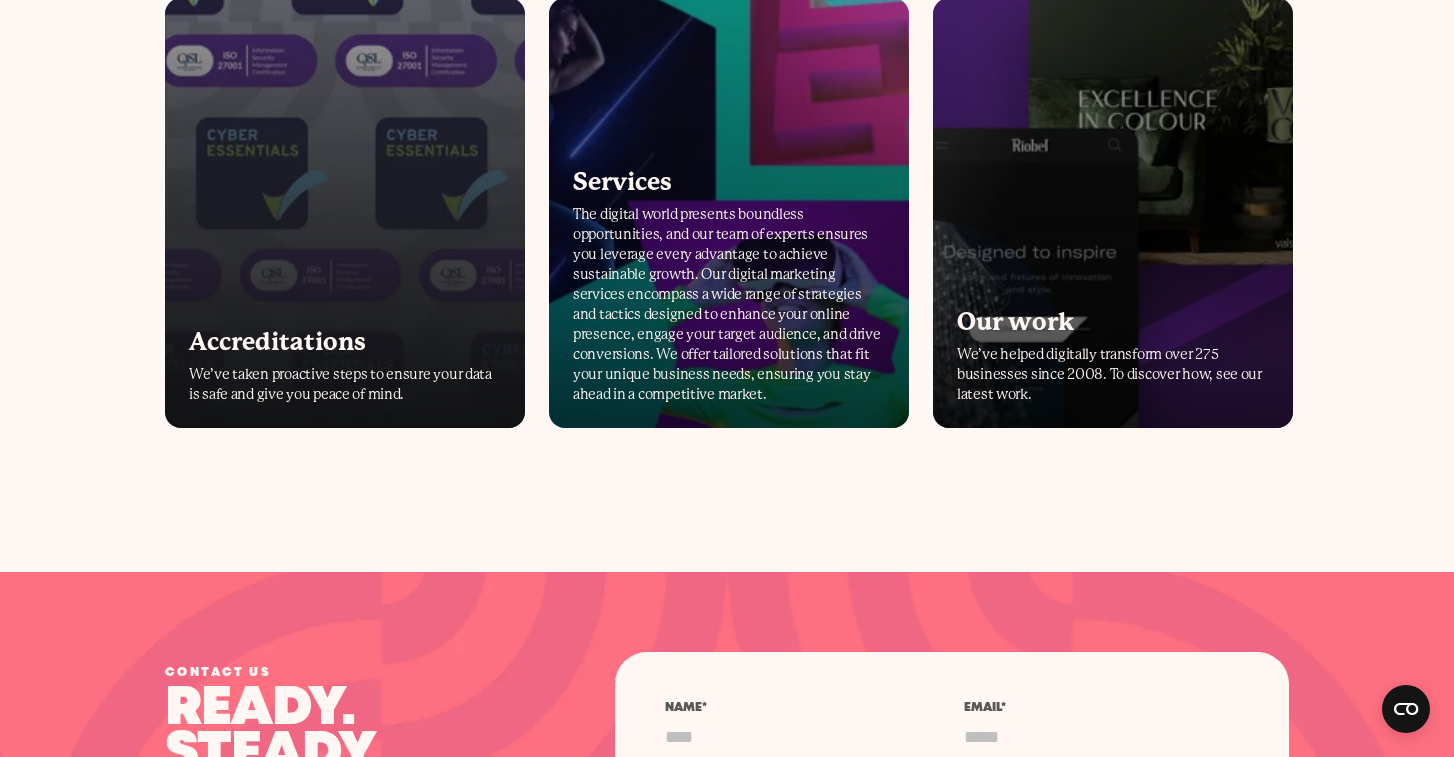 scroll, scrollTop: 4969, scrollLeft: 0, axis: vertical 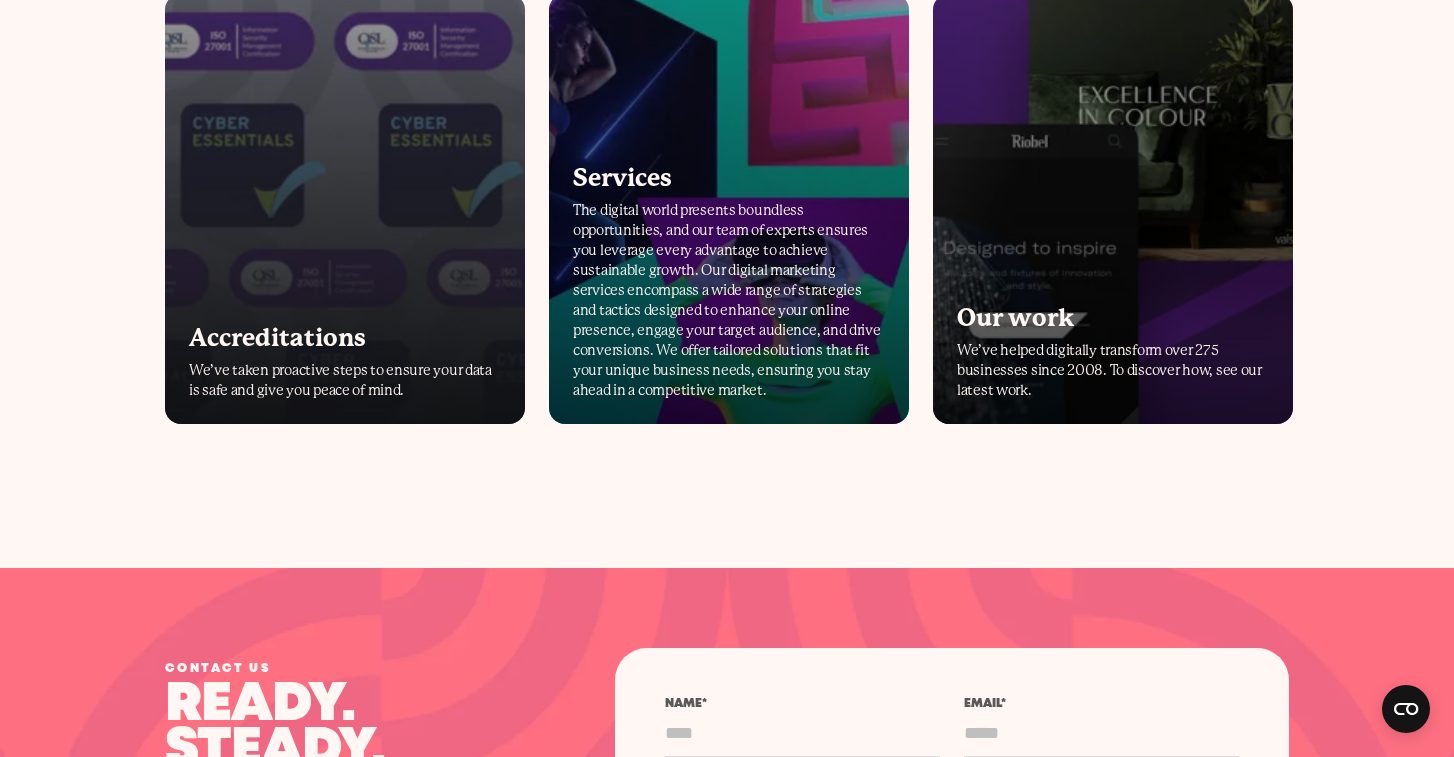 click on "Accreditations" at bounding box center (345, 338) 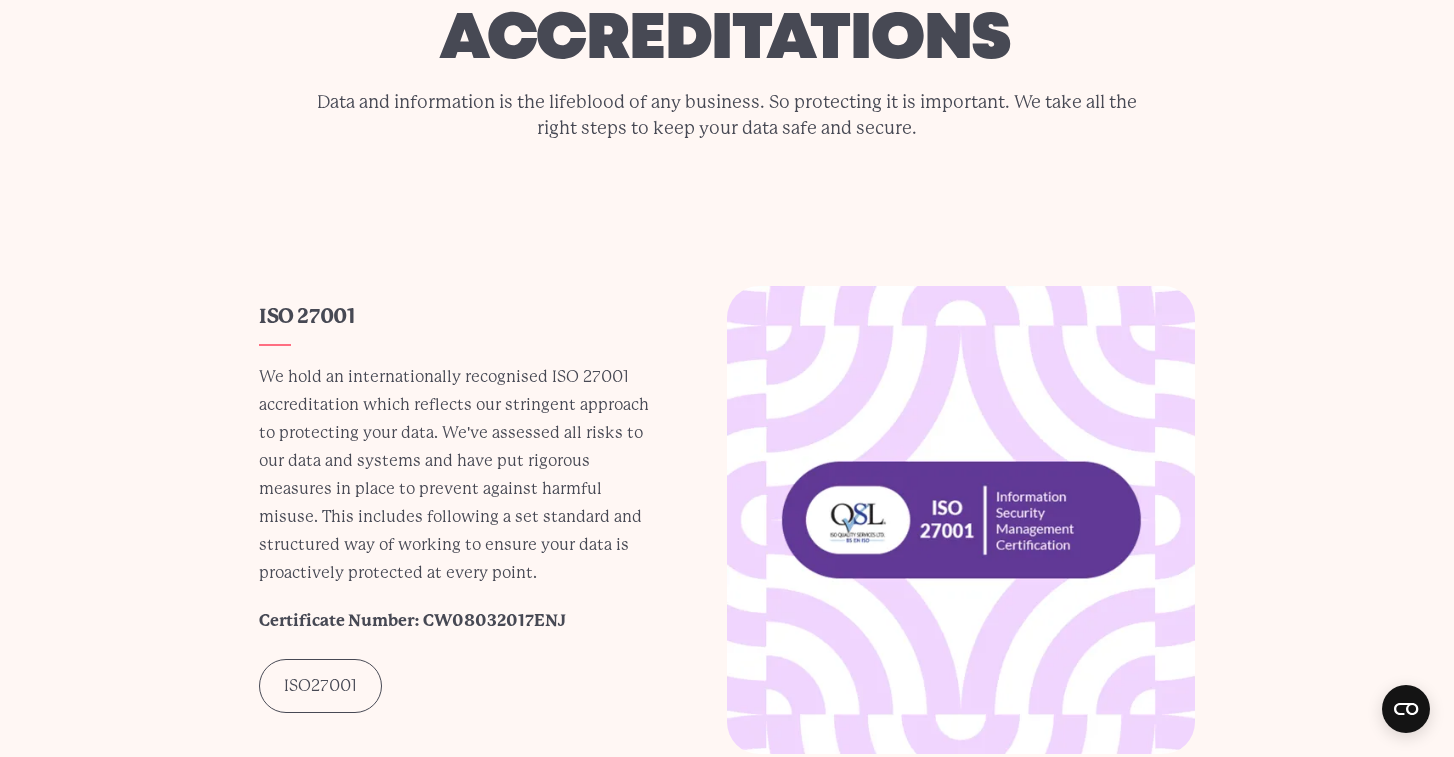scroll, scrollTop: 251, scrollLeft: 0, axis: vertical 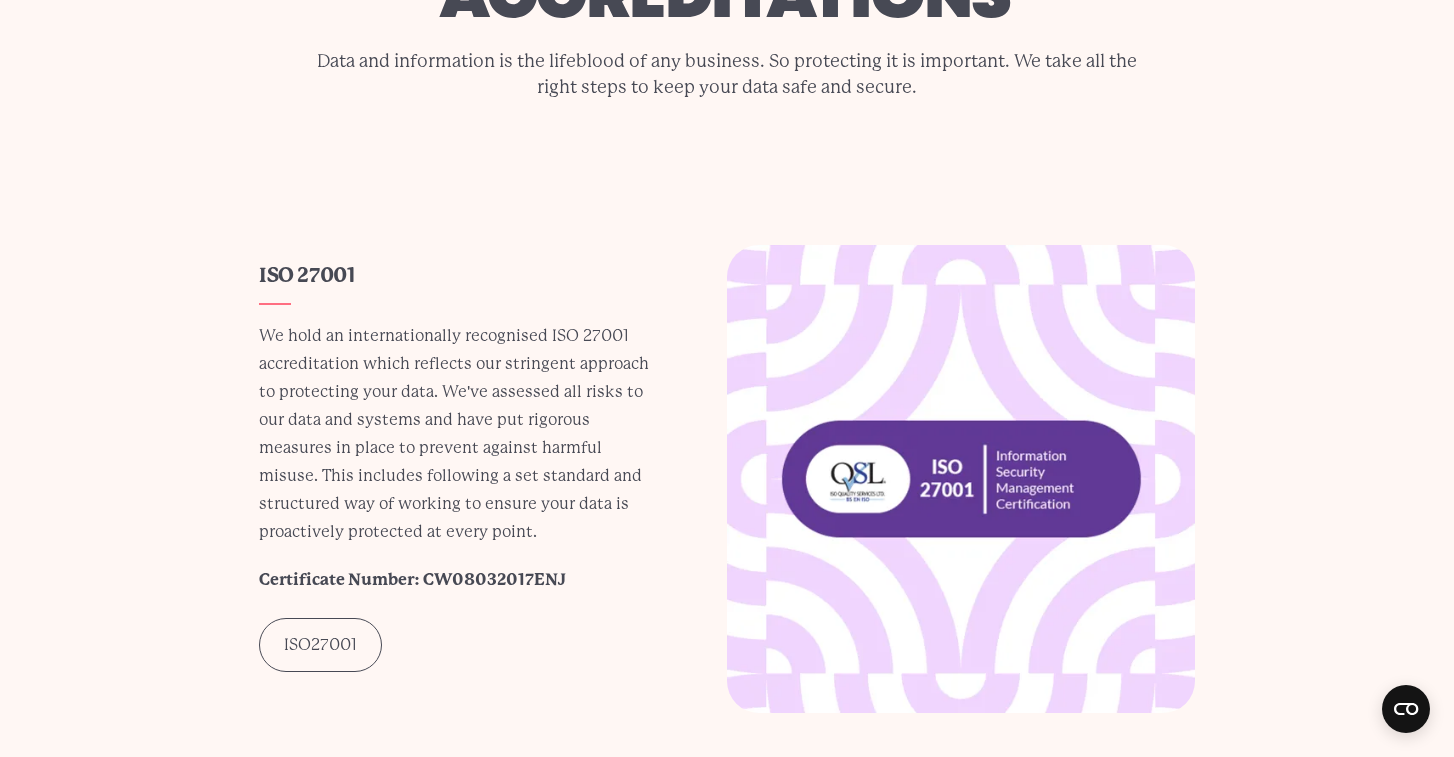 click on "Certificate Number: CW08032017ENJ" at bounding box center (412, 579) 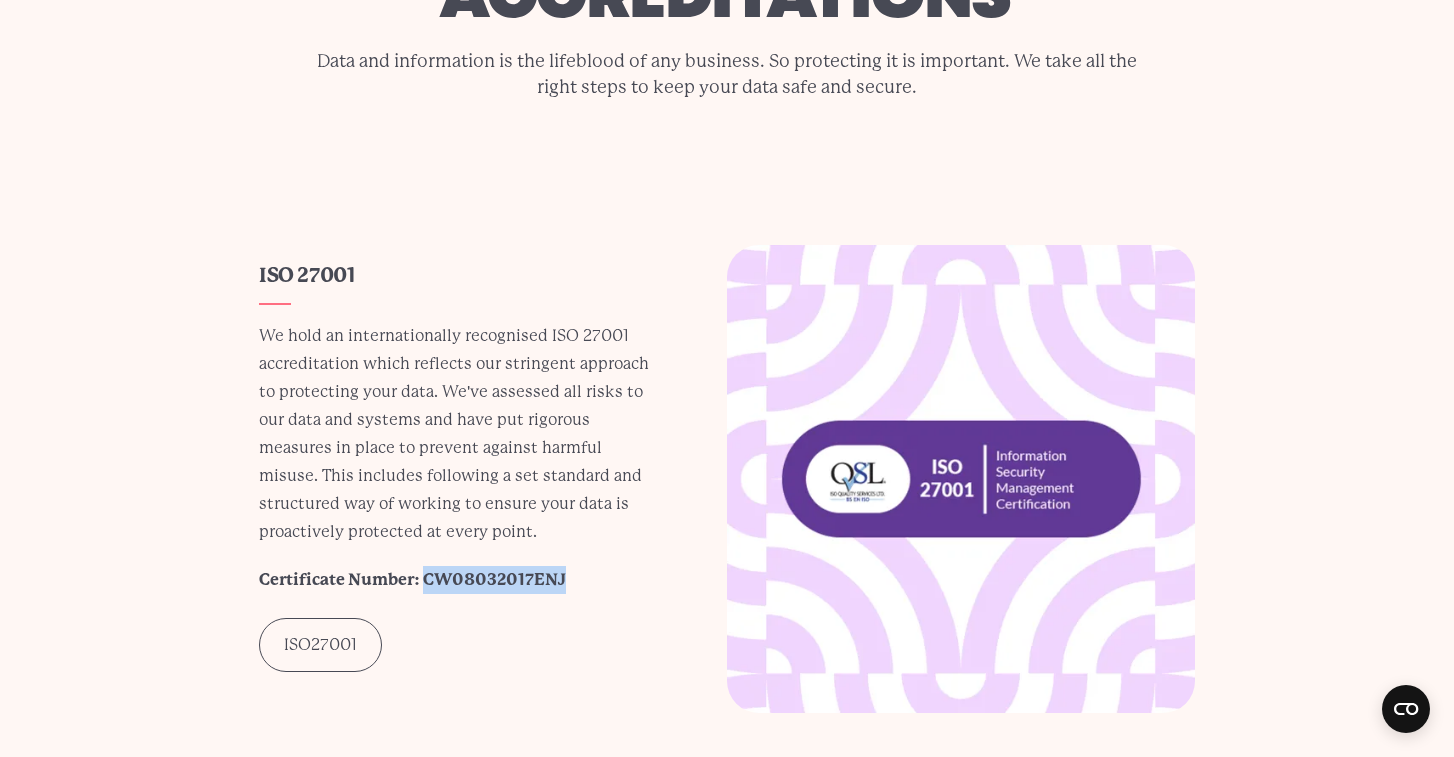click on "Certificate Number: CW08032017ENJ" at bounding box center (412, 579) 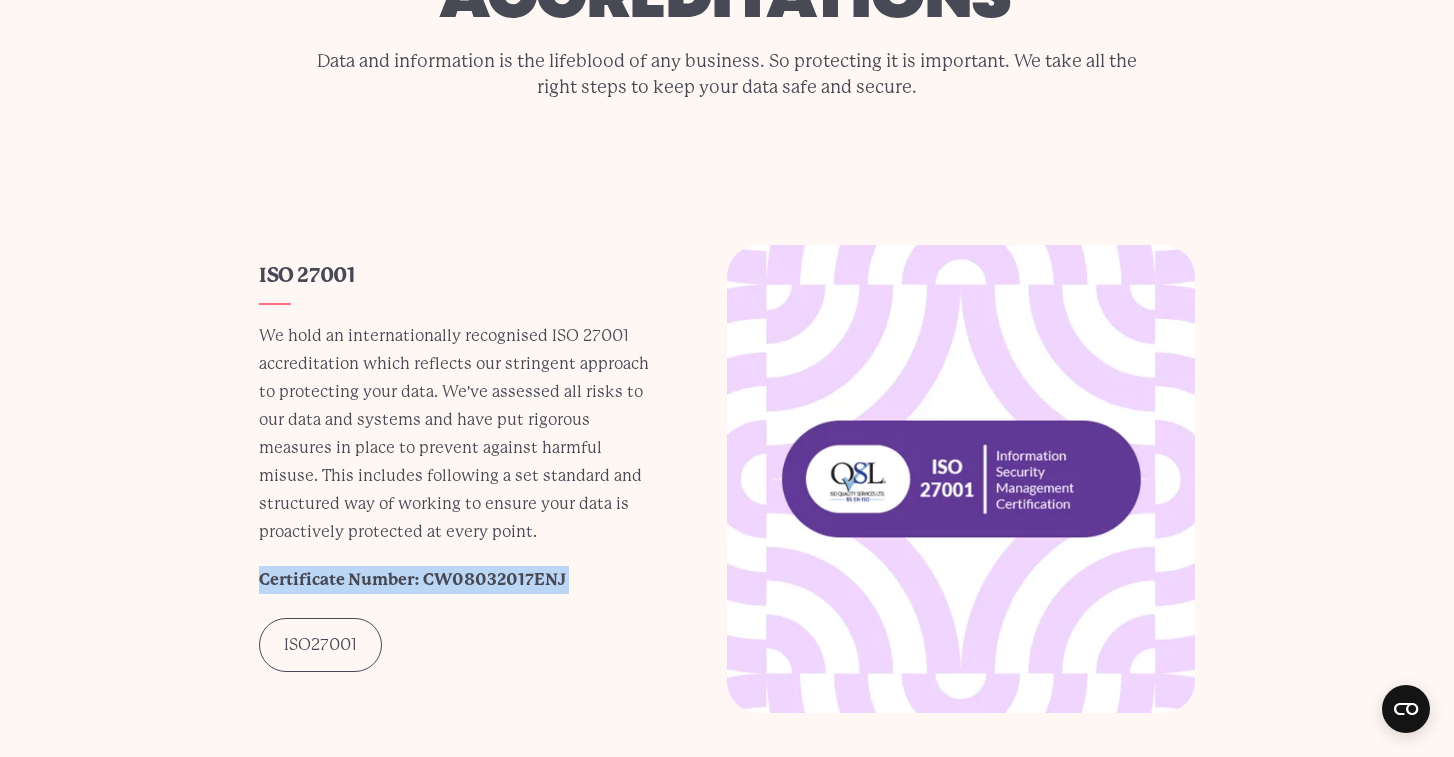 click on "Certificate Number: CW08032017ENJ" at bounding box center [412, 579] 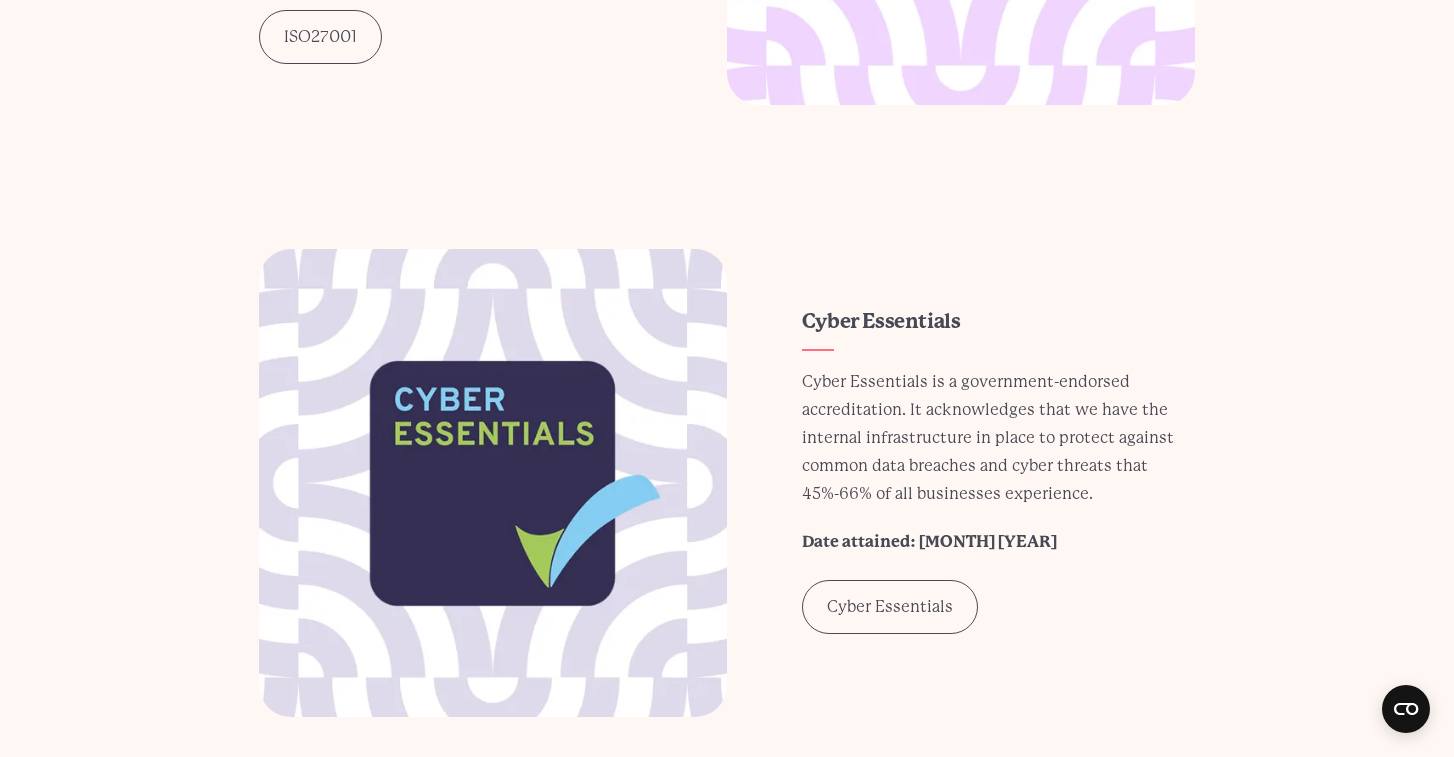 scroll, scrollTop: 1463, scrollLeft: 0, axis: vertical 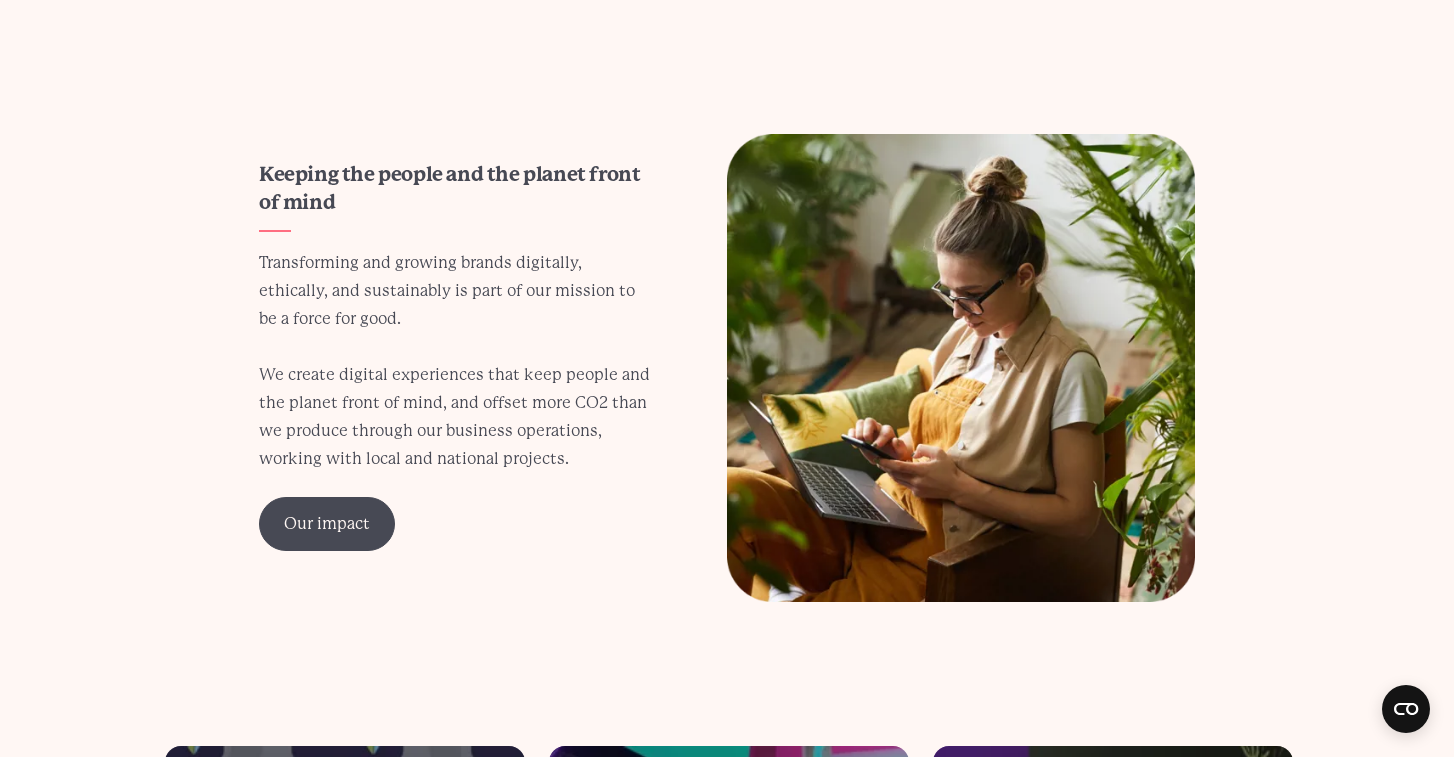 click on "Our impact" at bounding box center [327, 524] 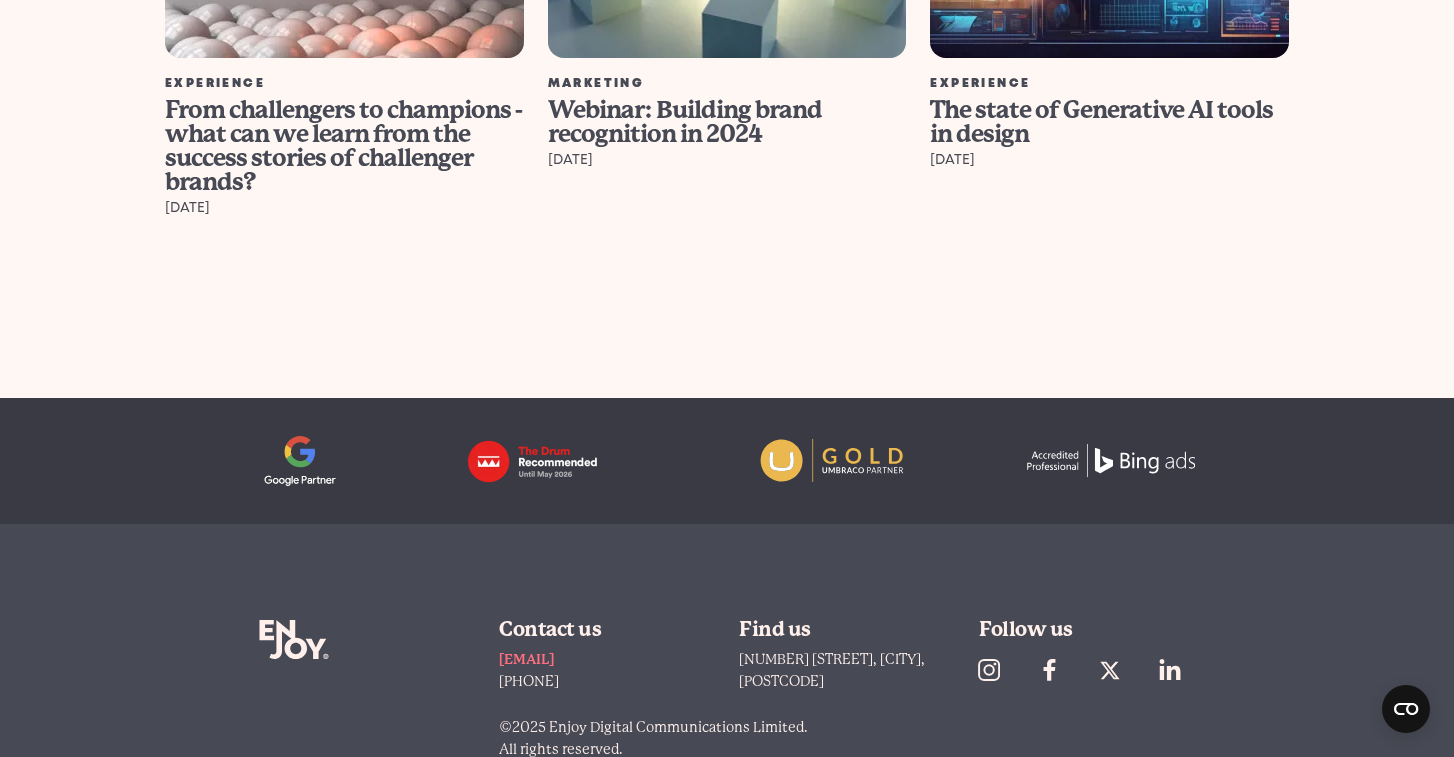 scroll, scrollTop: 3875, scrollLeft: 0, axis: vertical 